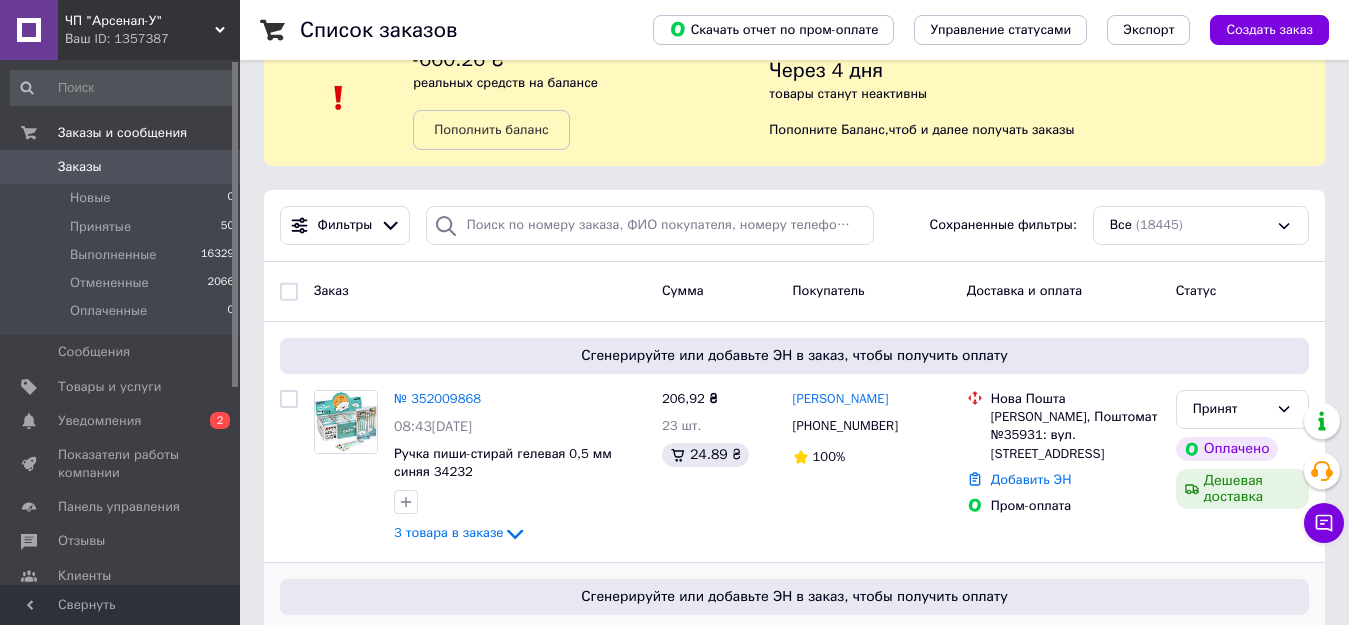 scroll, scrollTop: 200, scrollLeft: 0, axis: vertical 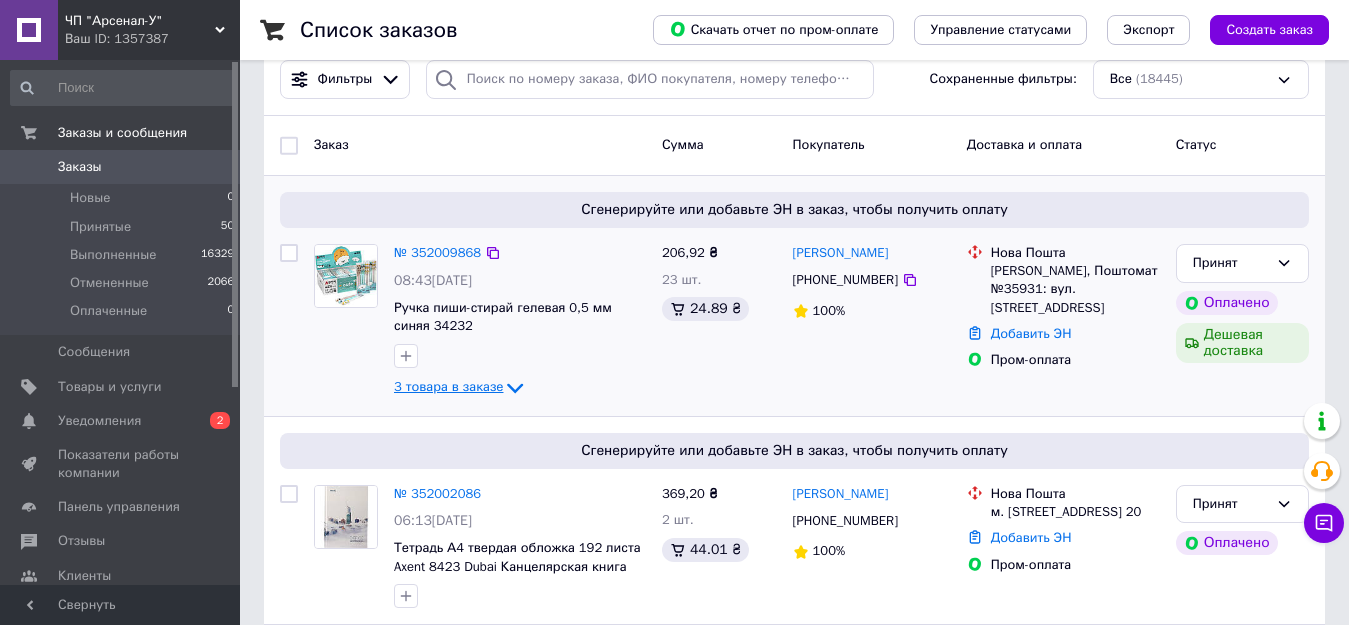 click on "3 товара в заказе" at bounding box center [448, 386] 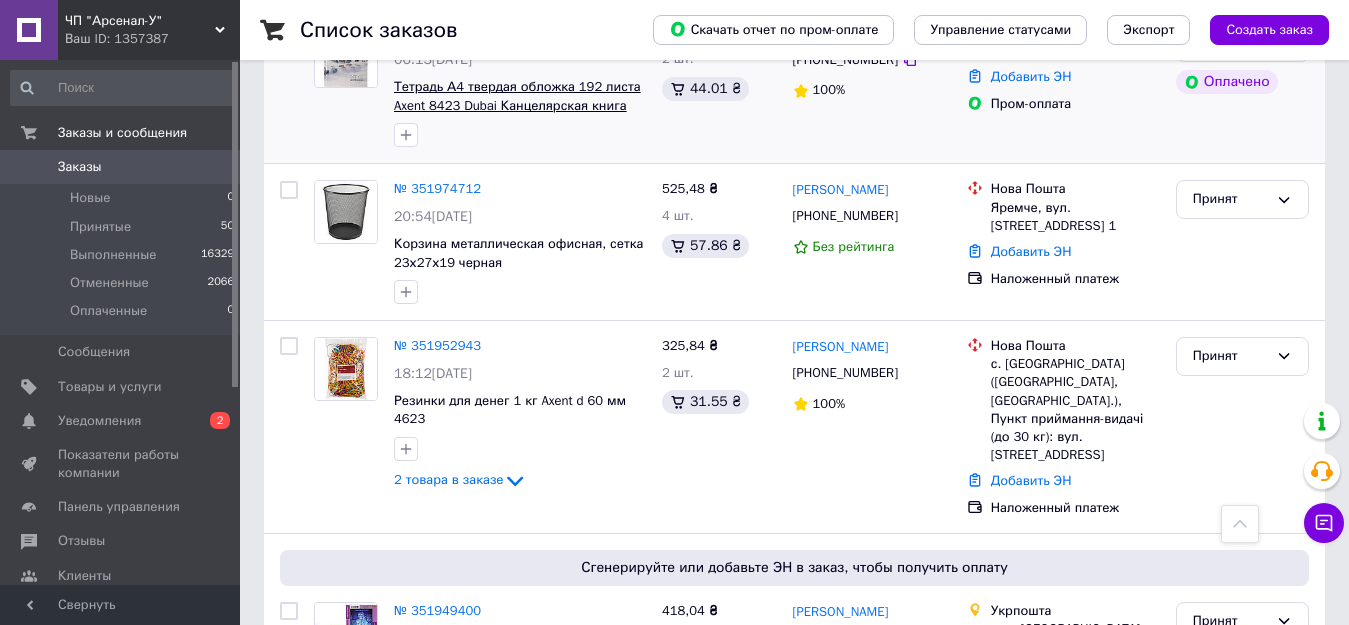 scroll, scrollTop: 1000, scrollLeft: 0, axis: vertical 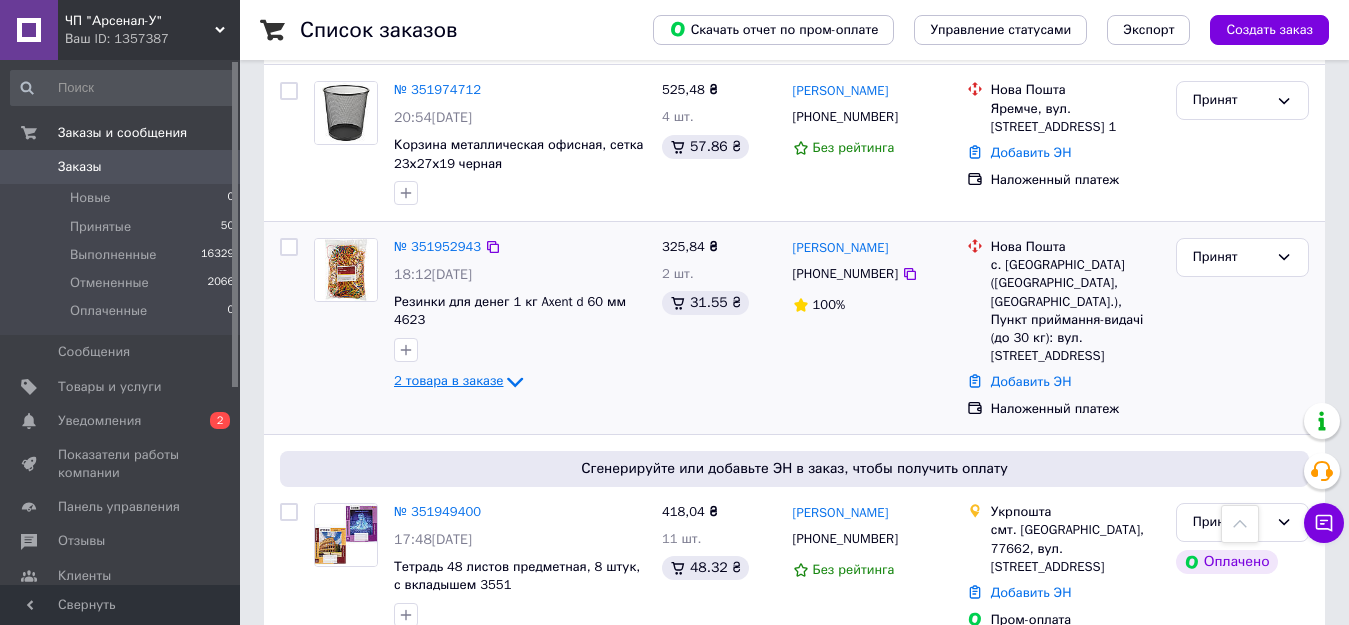 click on "2 товара в заказе" at bounding box center (448, 381) 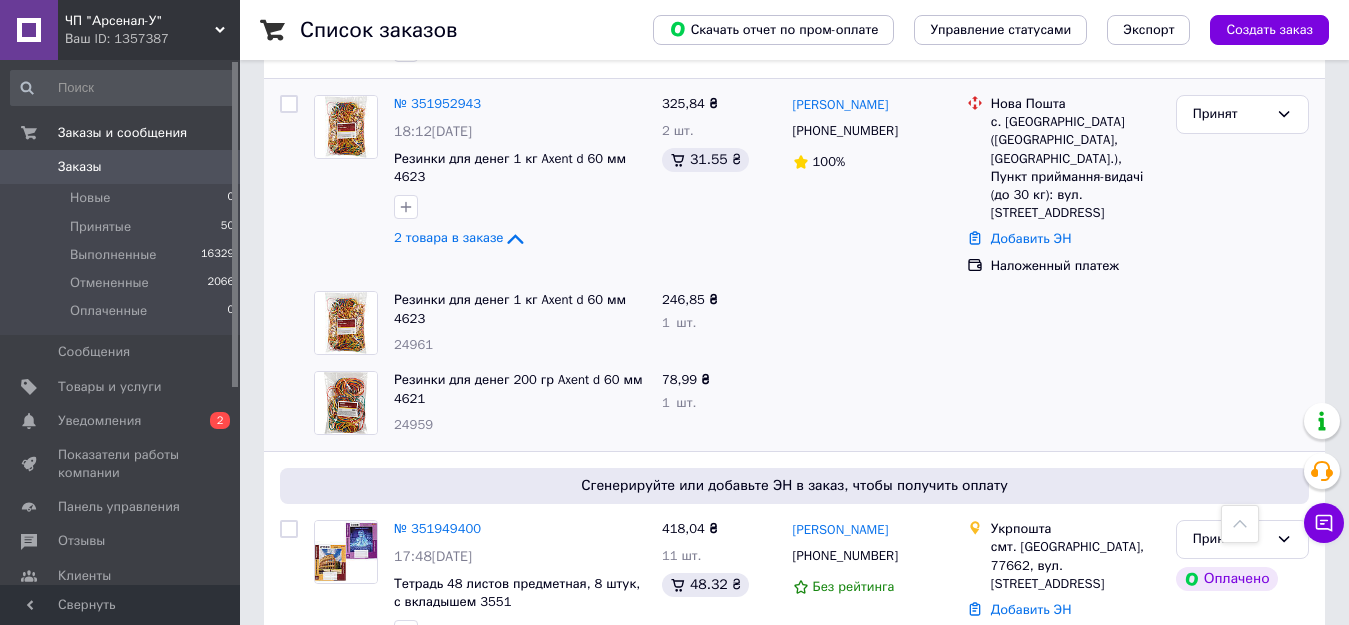 scroll, scrollTop: 1300, scrollLeft: 0, axis: vertical 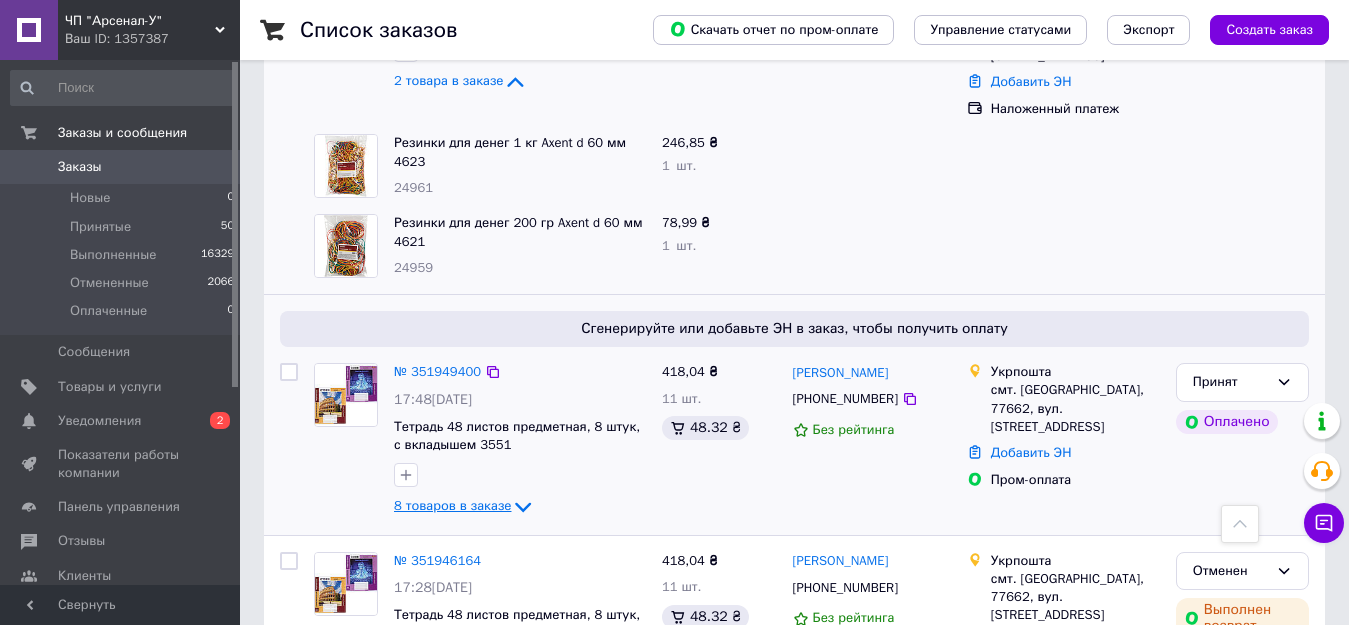 click on "8 товаров в заказе" at bounding box center (452, 506) 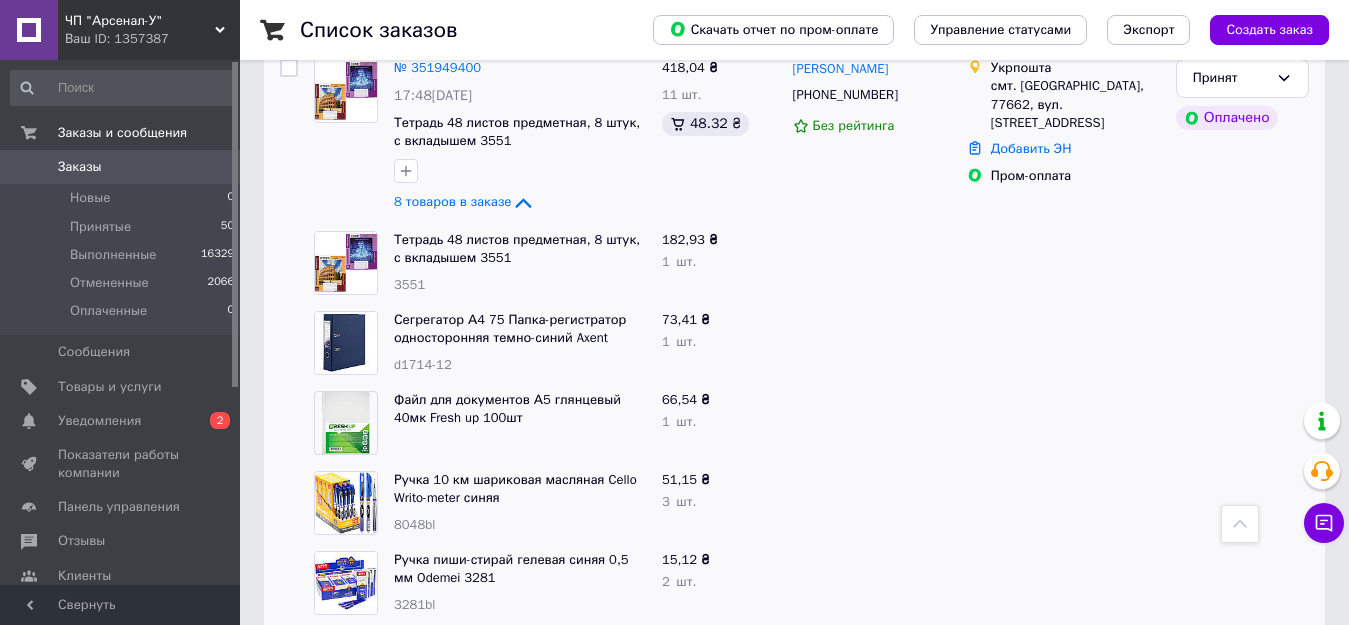 scroll, scrollTop: 1600, scrollLeft: 0, axis: vertical 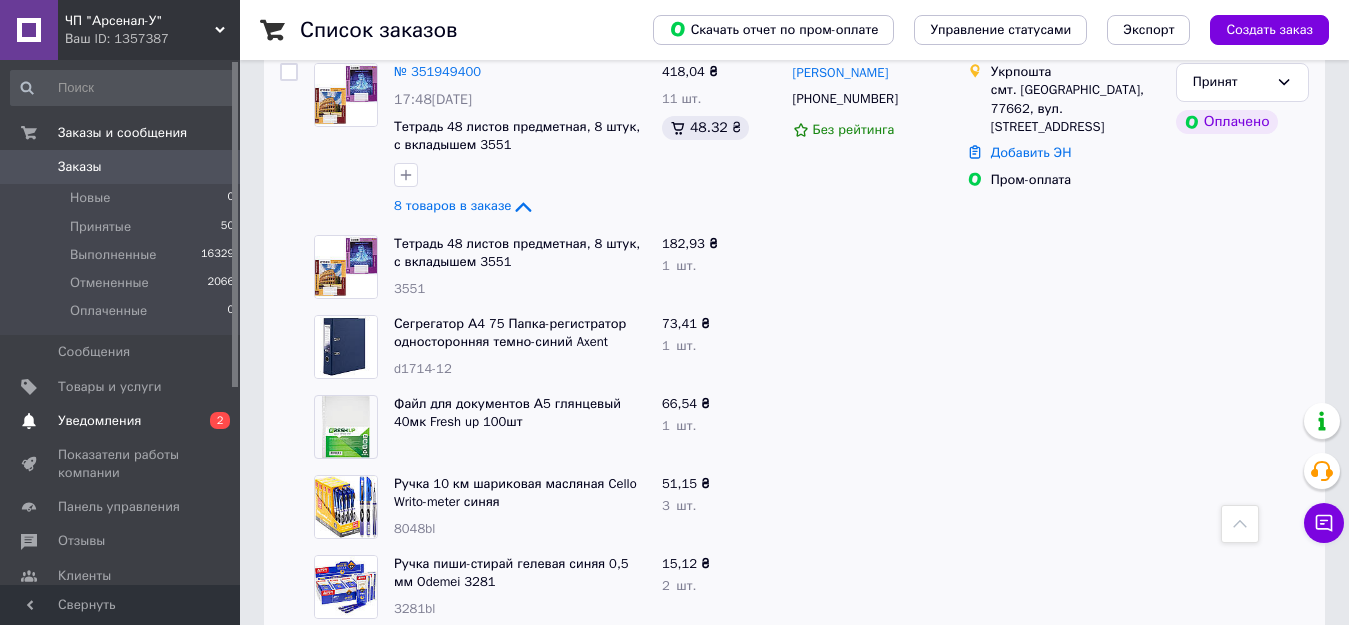 click on "Уведомления" at bounding box center [99, 421] 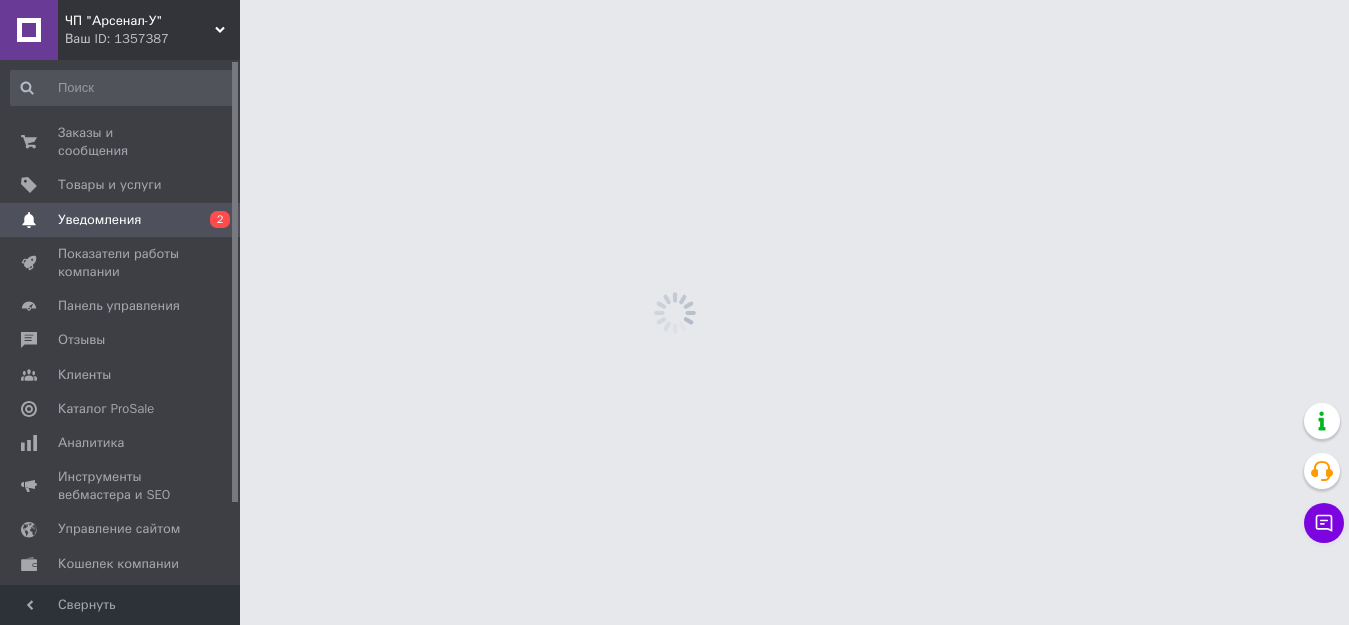 scroll, scrollTop: 0, scrollLeft: 0, axis: both 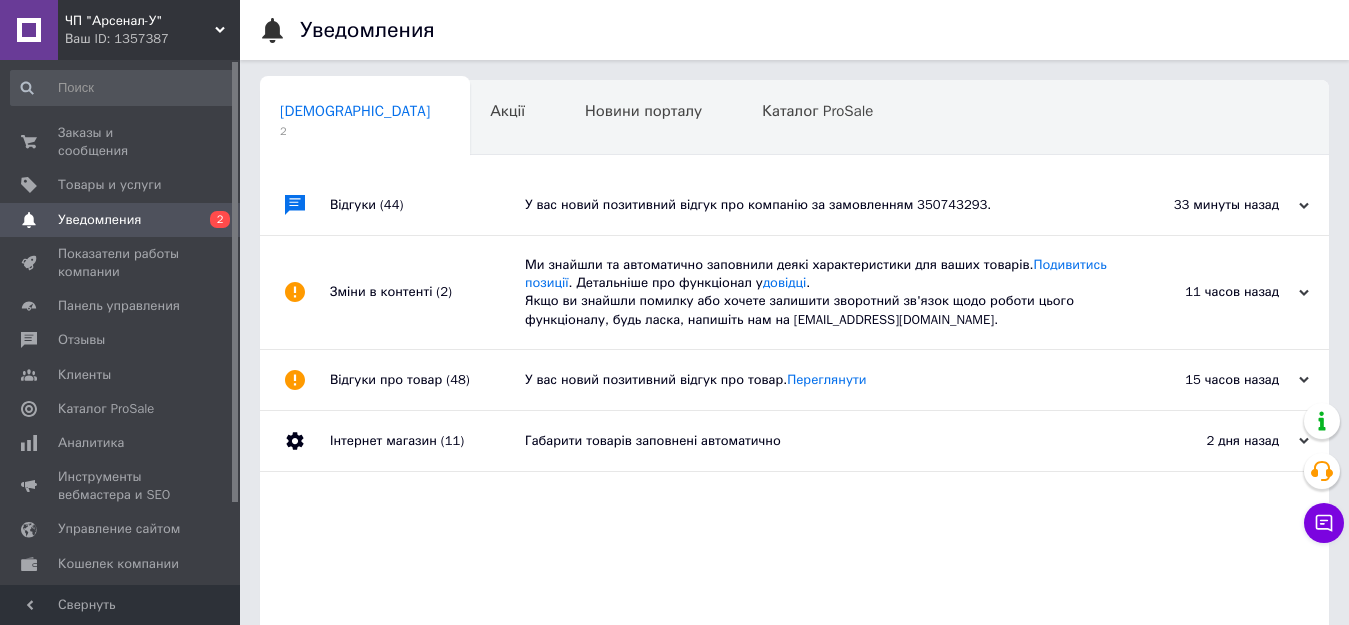 click on "У вас новий позитивний відгук про компанію за замовленням 350743293." at bounding box center [817, 205] 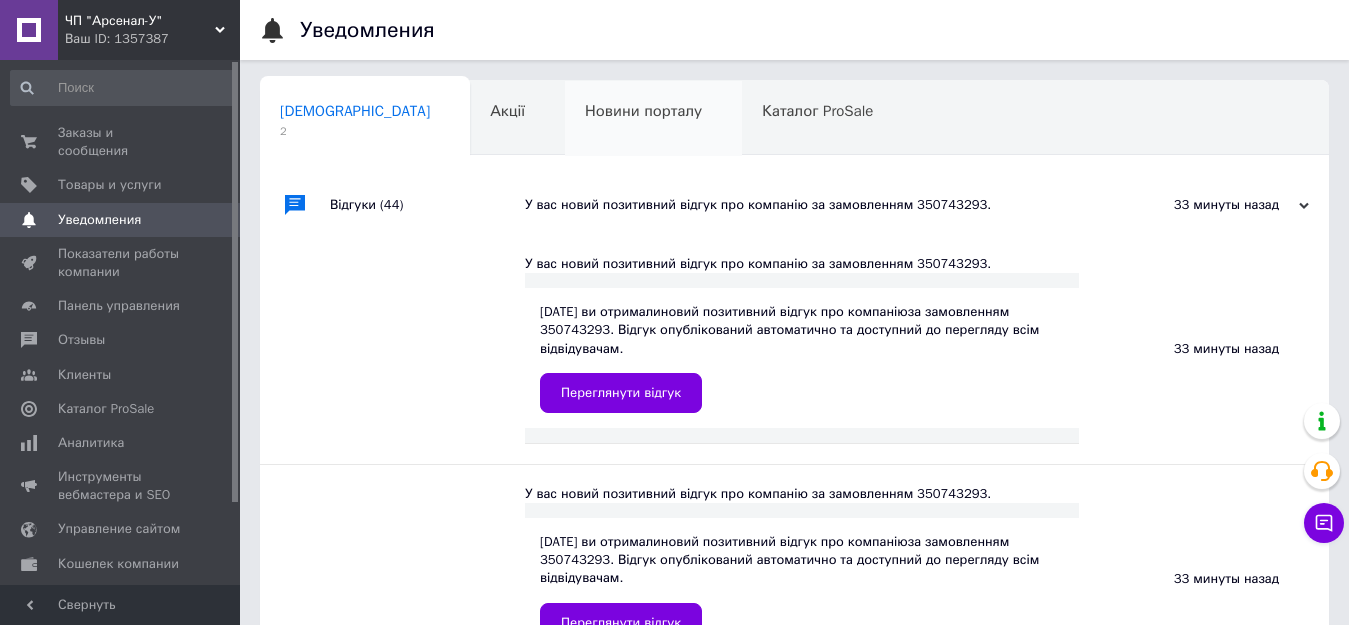 click on "Новини порталу 0" at bounding box center [653, 119] 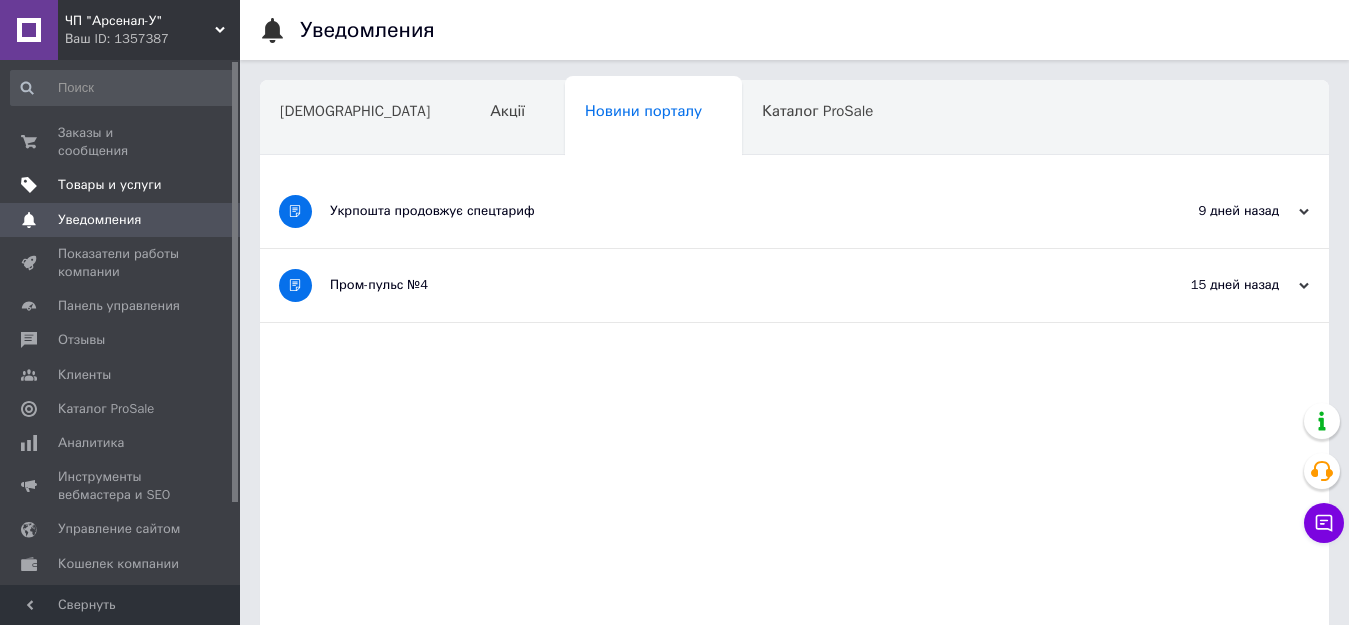 click on "Товары и услуги" at bounding box center [110, 185] 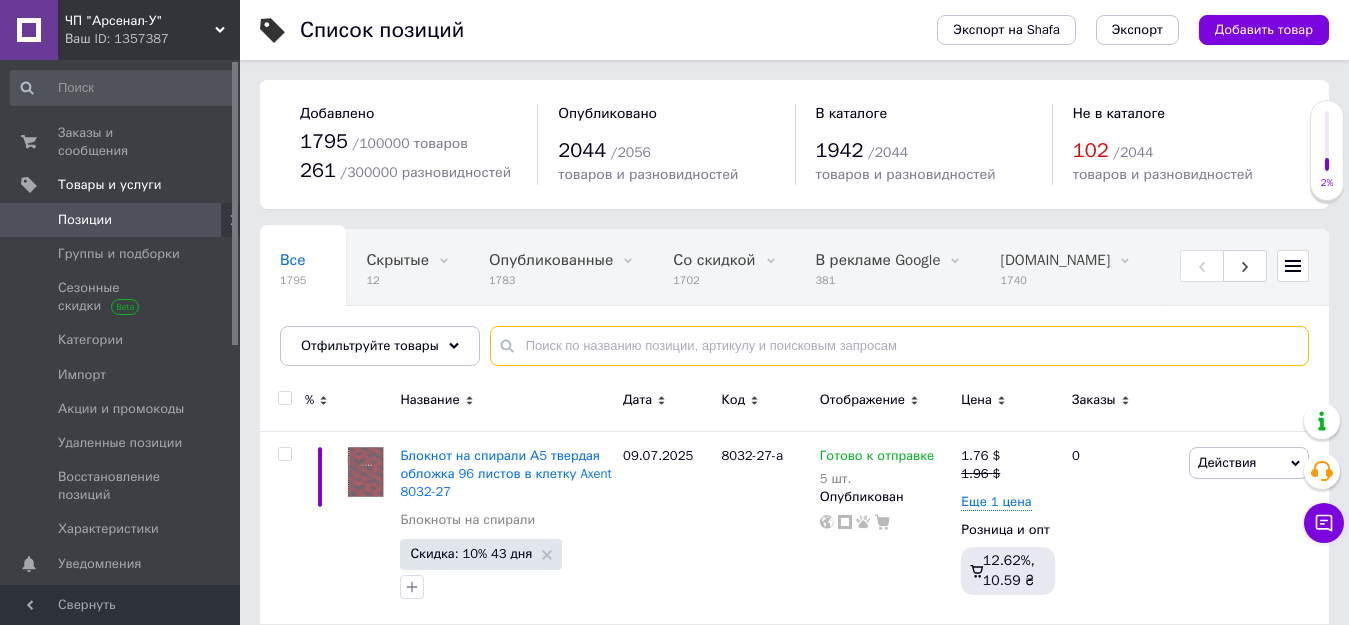 click at bounding box center [899, 346] 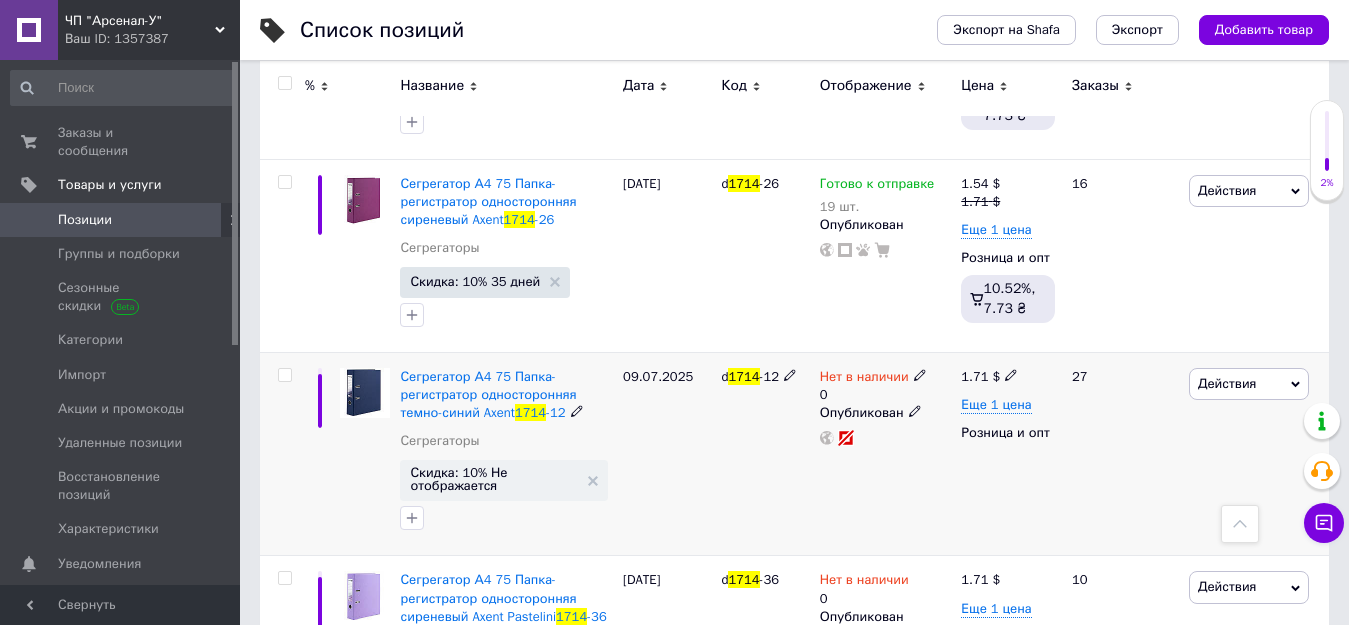 scroll, scrollTop: 500, scrollLeft: 0, axis: vertical 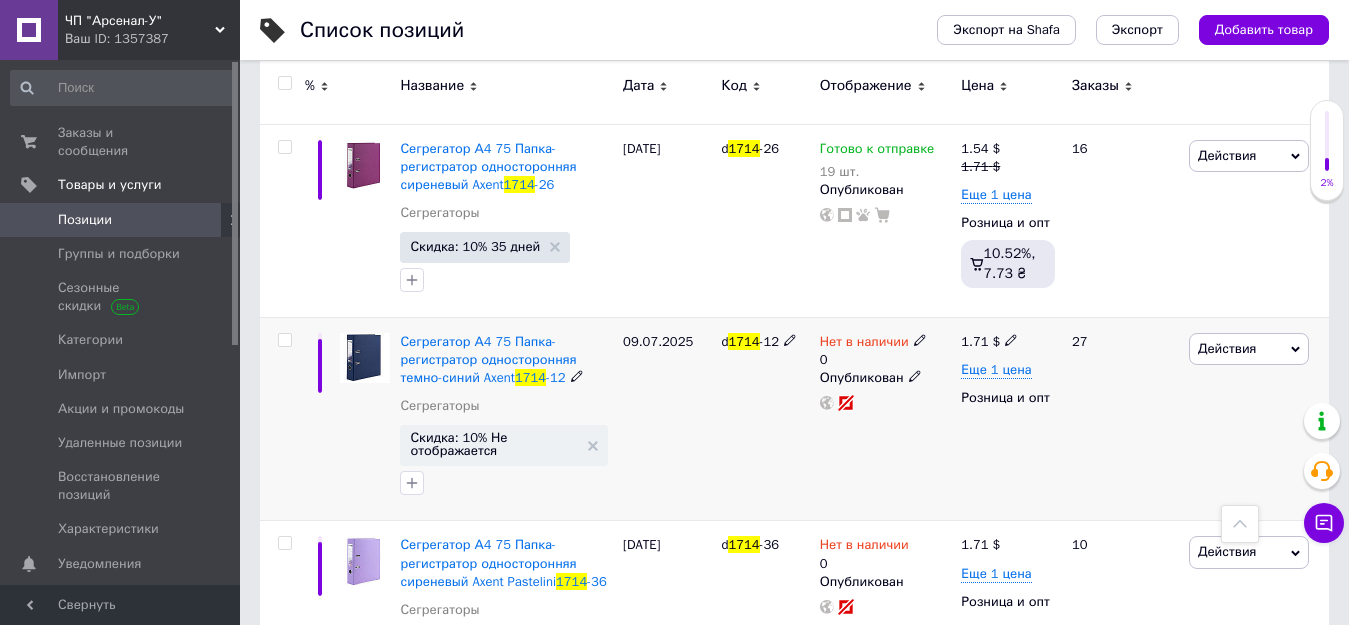 type on "1714" 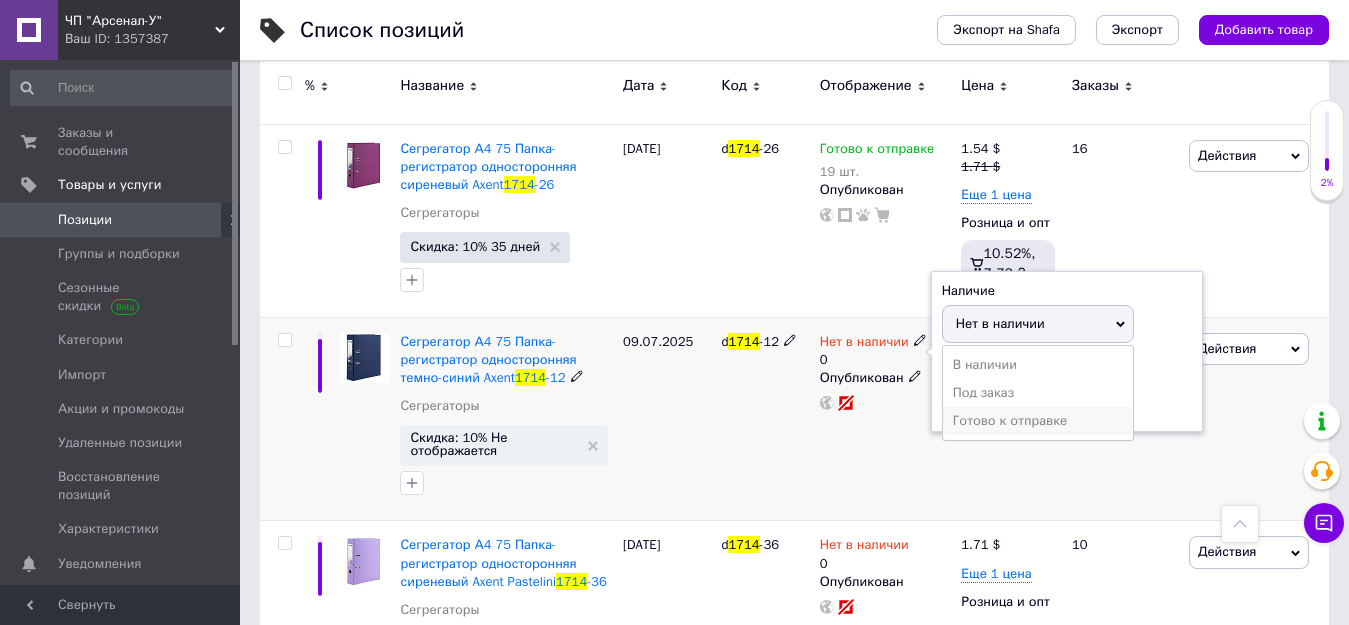 click on "Готово к отправке" at bounding box center (1038, 421) 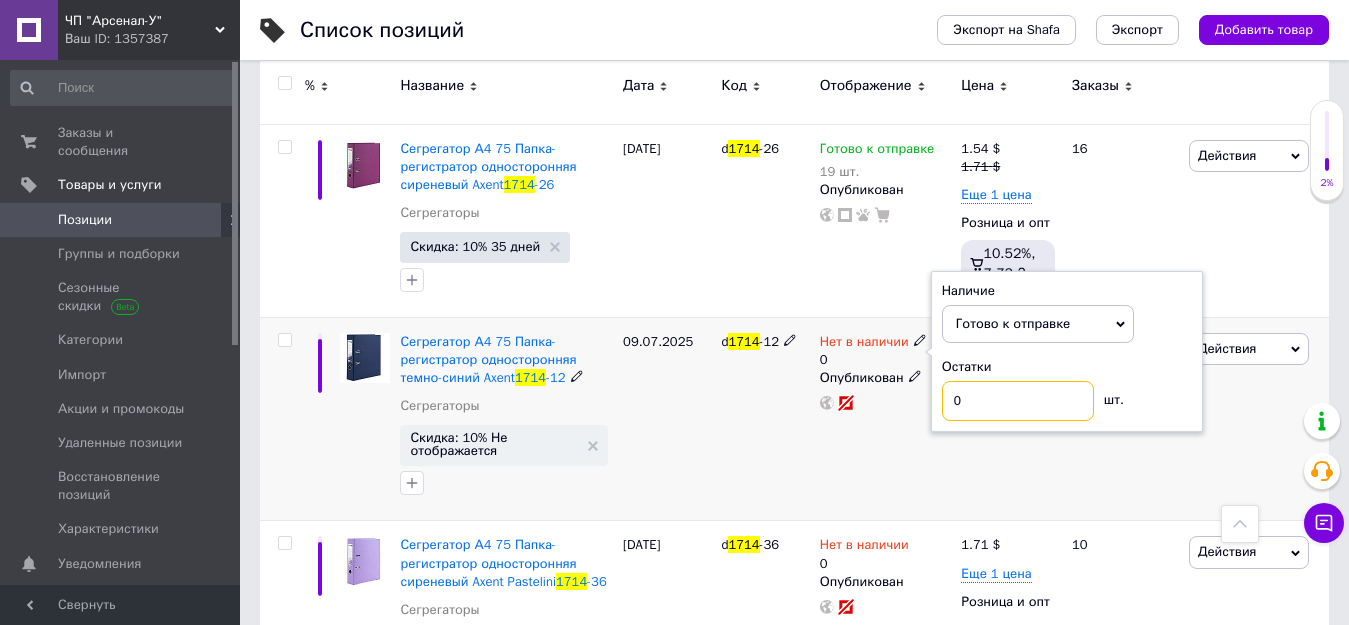 drag, startPoint x: 965, startPoint y: 407, endPoint x: 953, endPoint y: 407, distance: 12 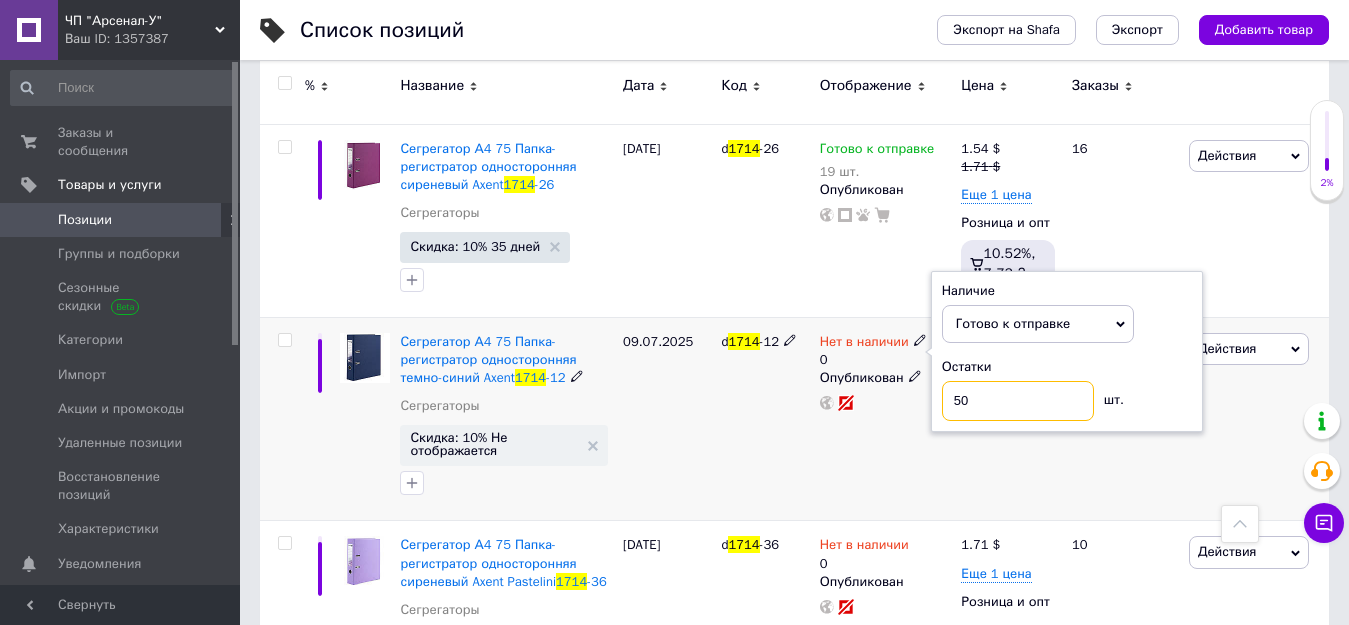 type on "50" 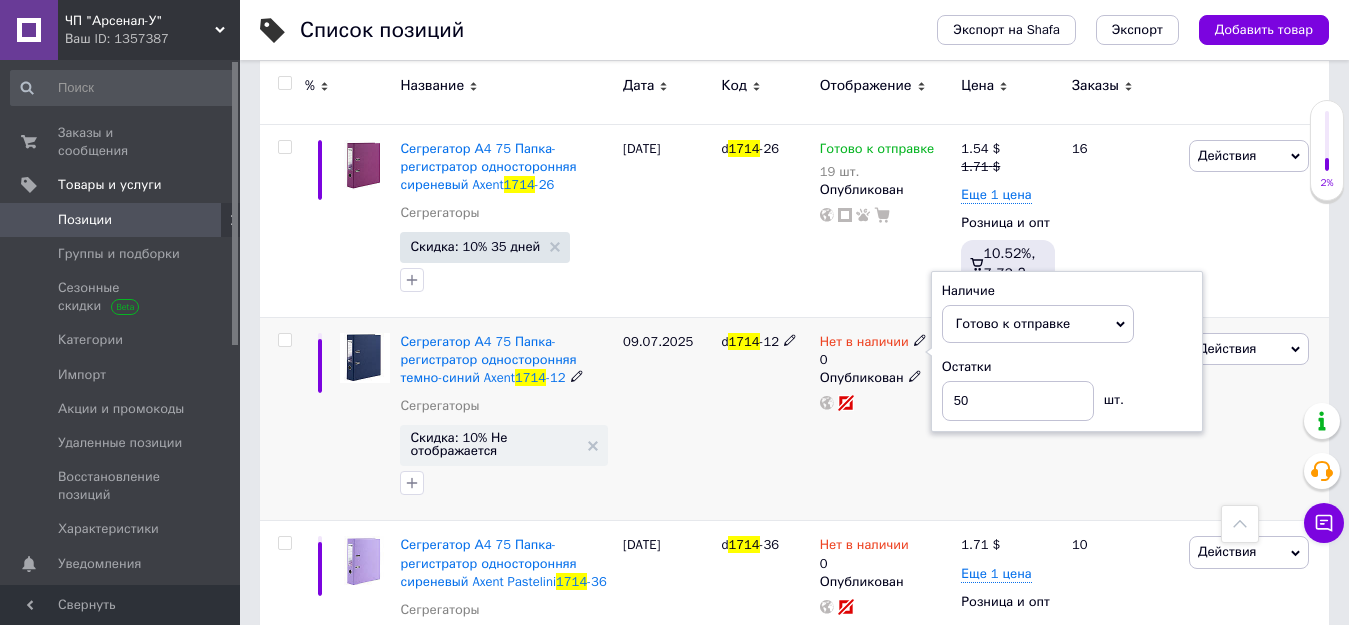 click on "d 1714 -12" at bounding box center (765, 419) 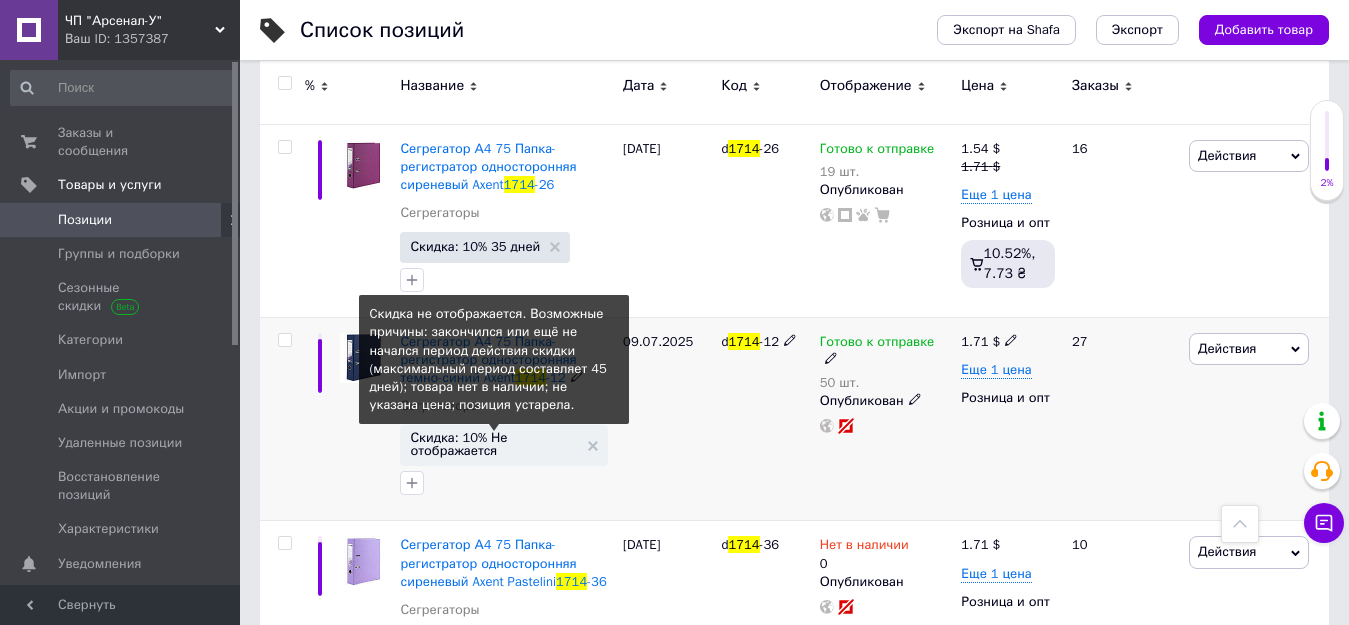 click on "Скидка: 10% Не отображается" at bounding box center [494, 444] 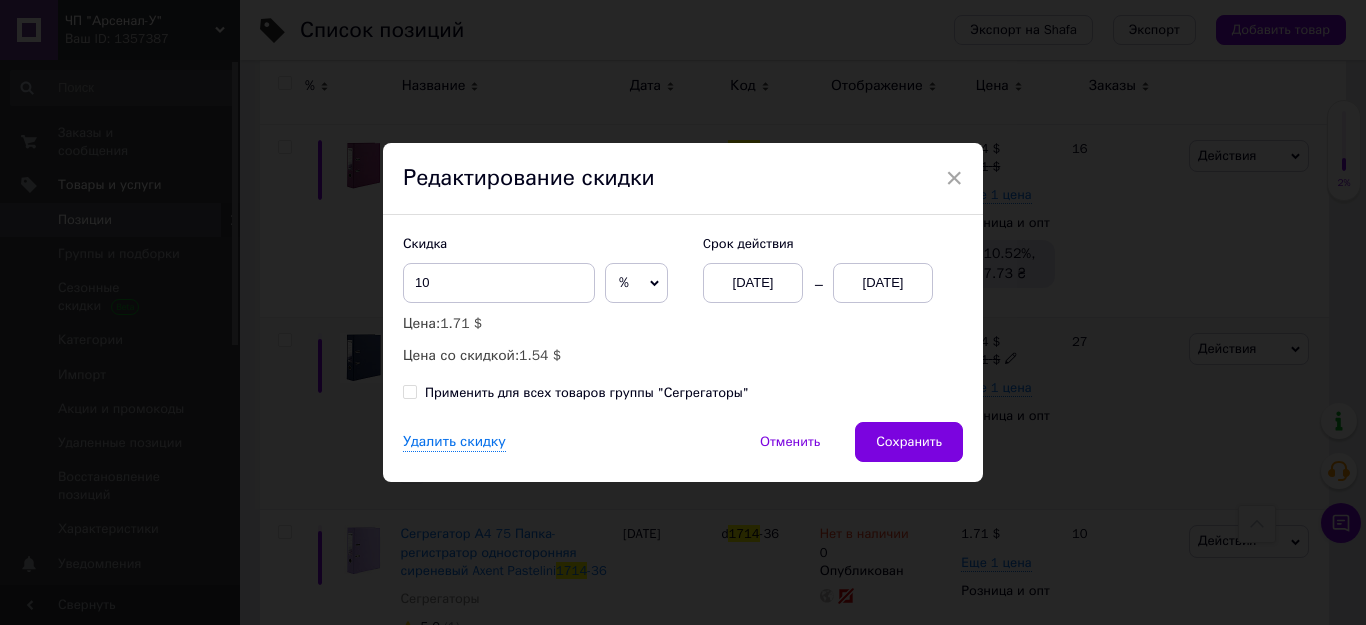click on "Применить для всех товаров группы "Сегрегаторы"" at bounding box center (409, 391) 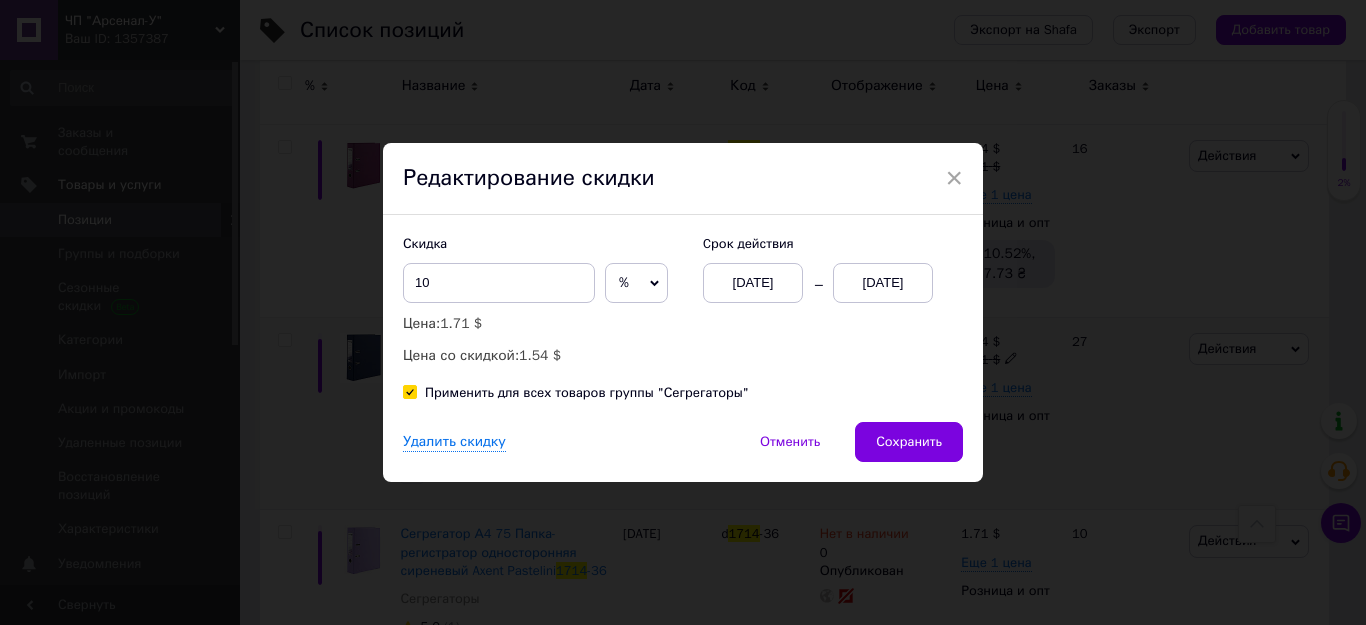 checkbox on "true" 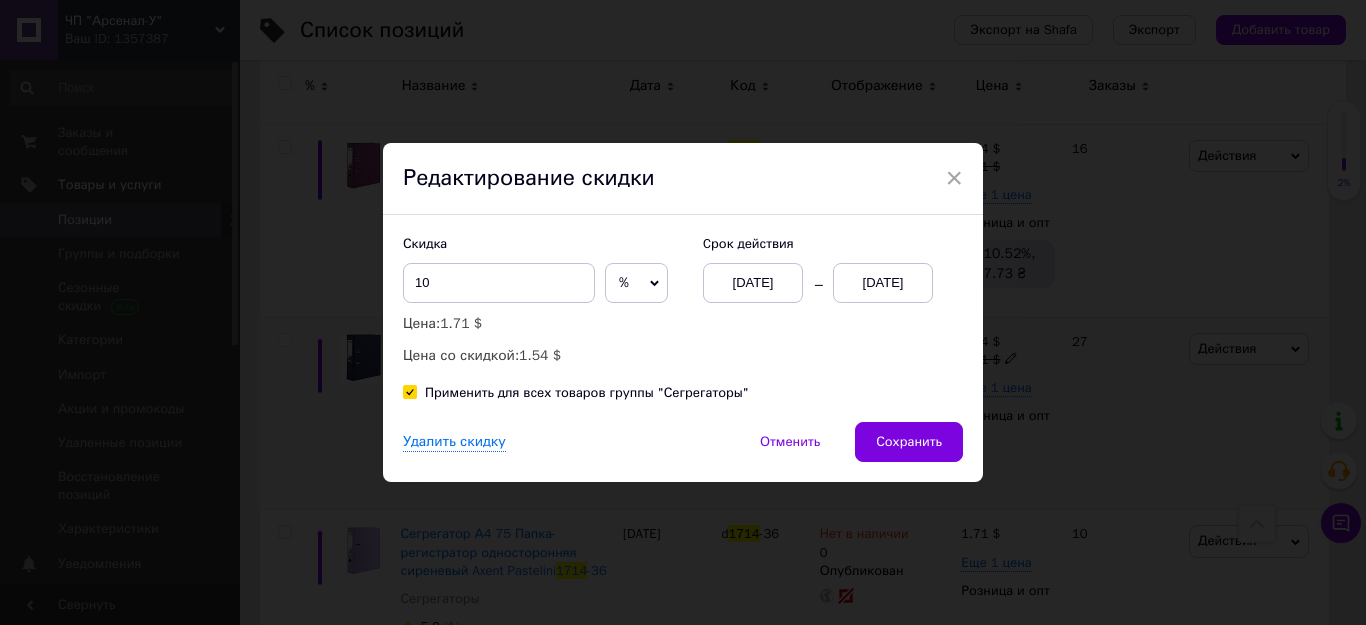 click on "[DATE]" at bounding box center (753, 283) 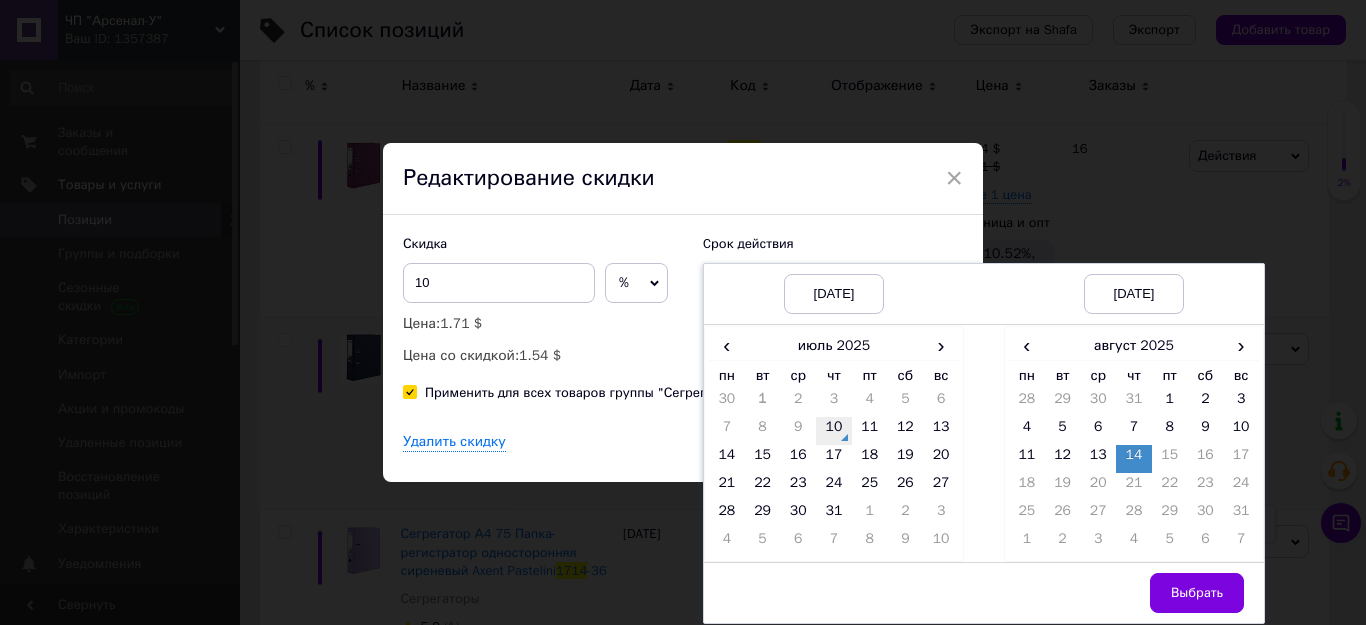 click on "10" at bounding box center (834, 431) 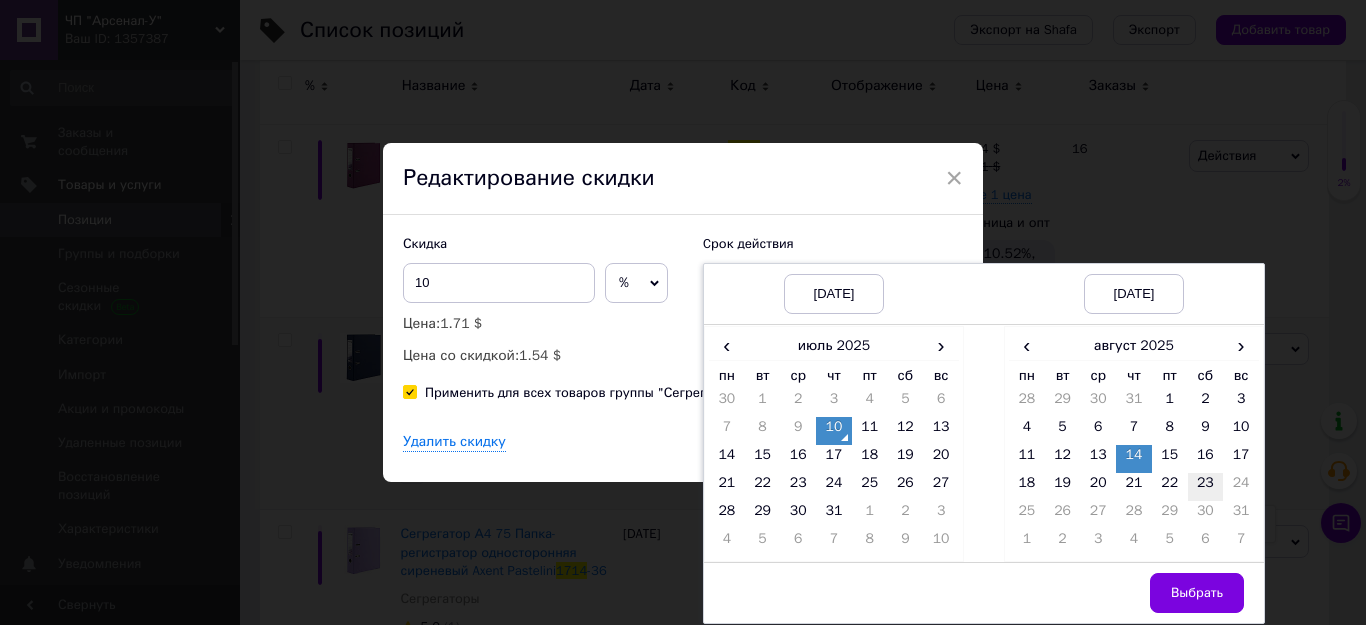 click on "23" at bounding box center [1206, 487] 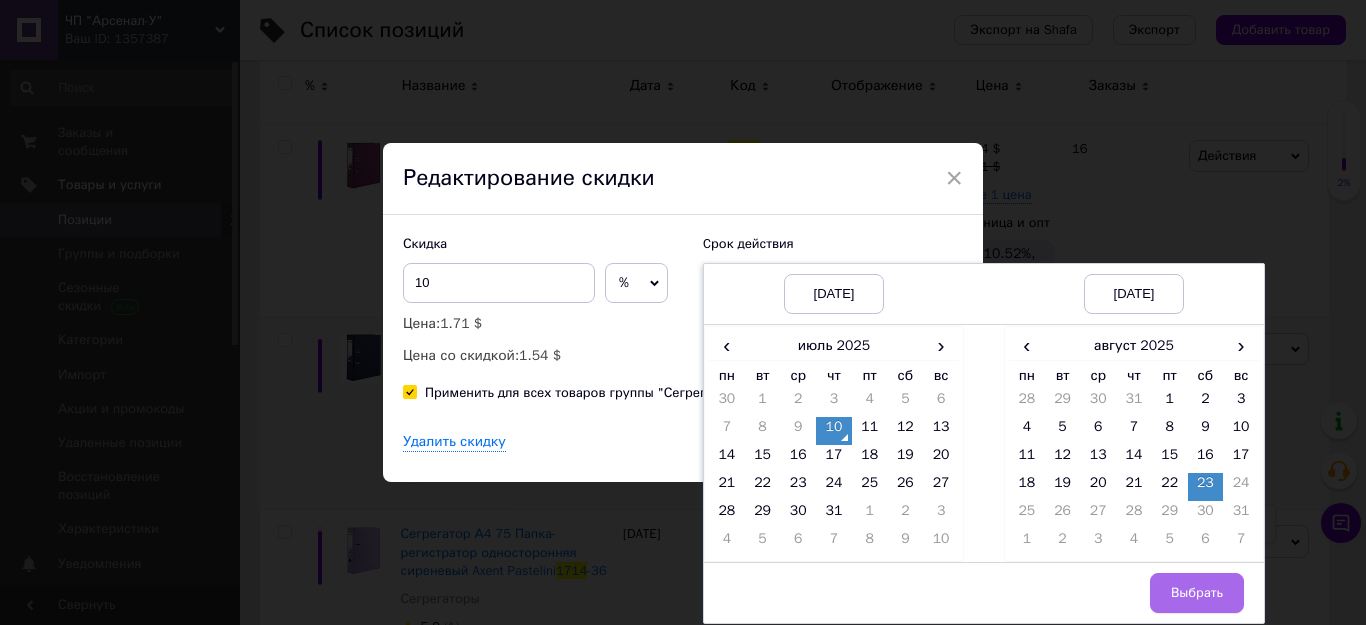 click on "Выбрать" at bounding box center [1197, 593] 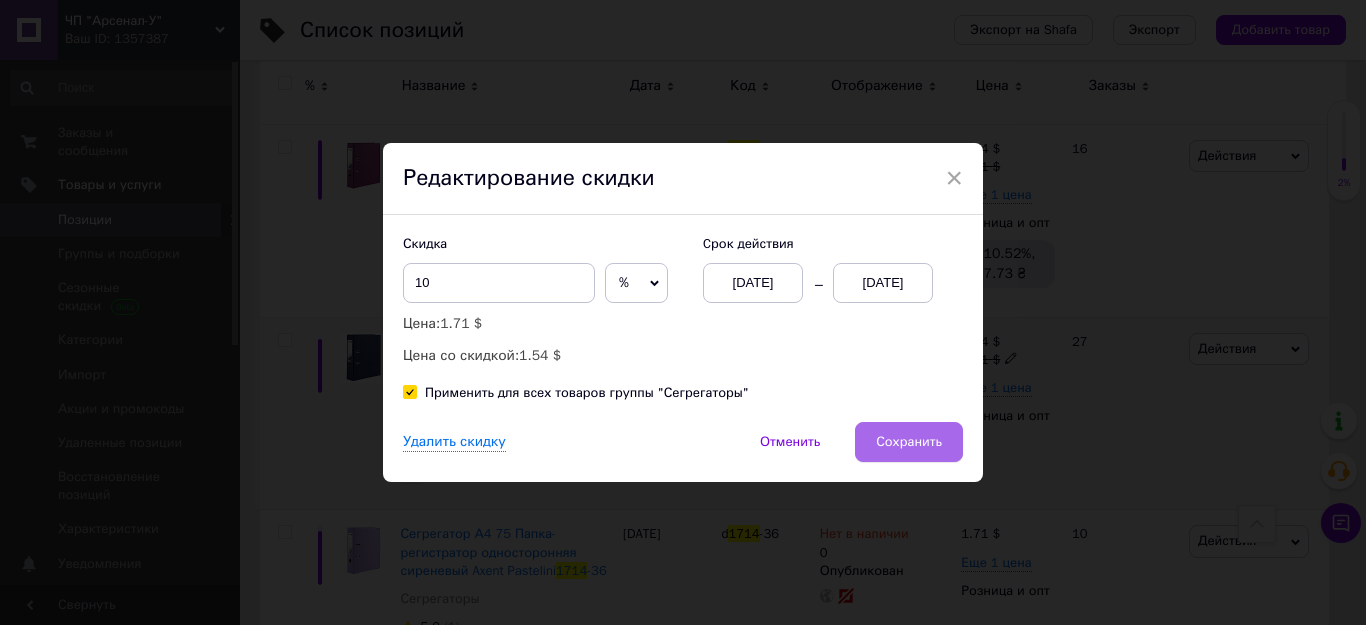 click on "Сохранить" at bounding box center (909, 442) 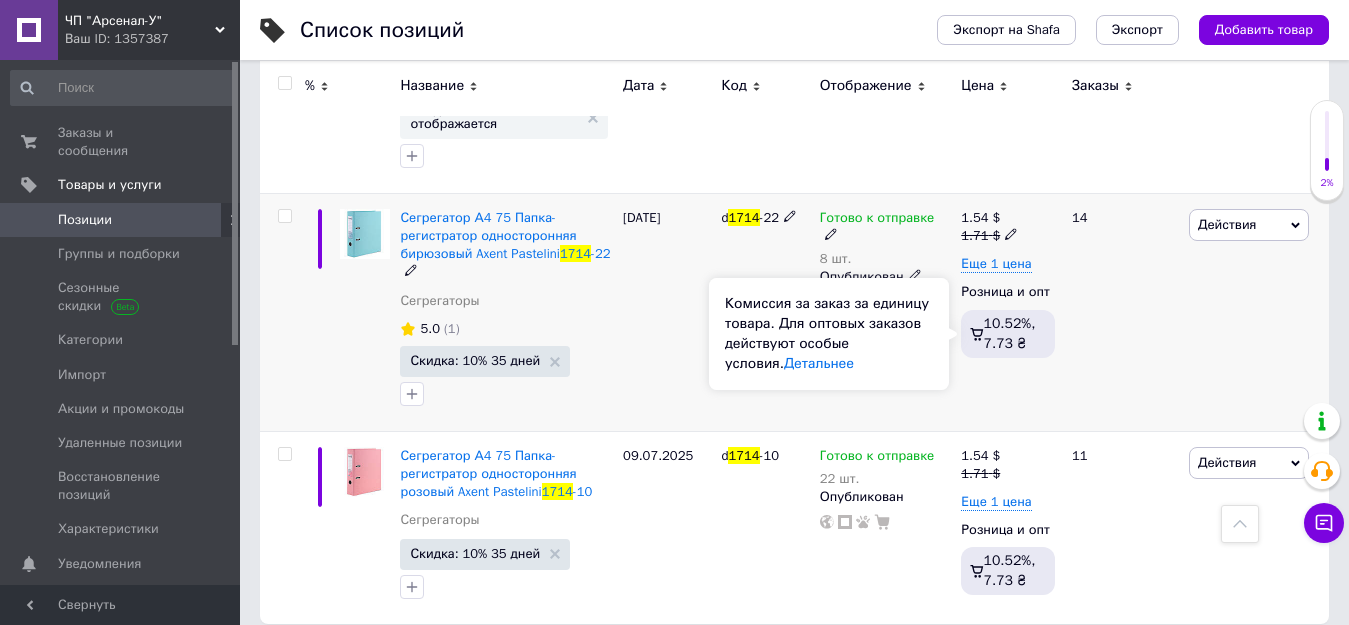scroll, scrollTop: 1270, scrollLeft: 0, axis: vertical 